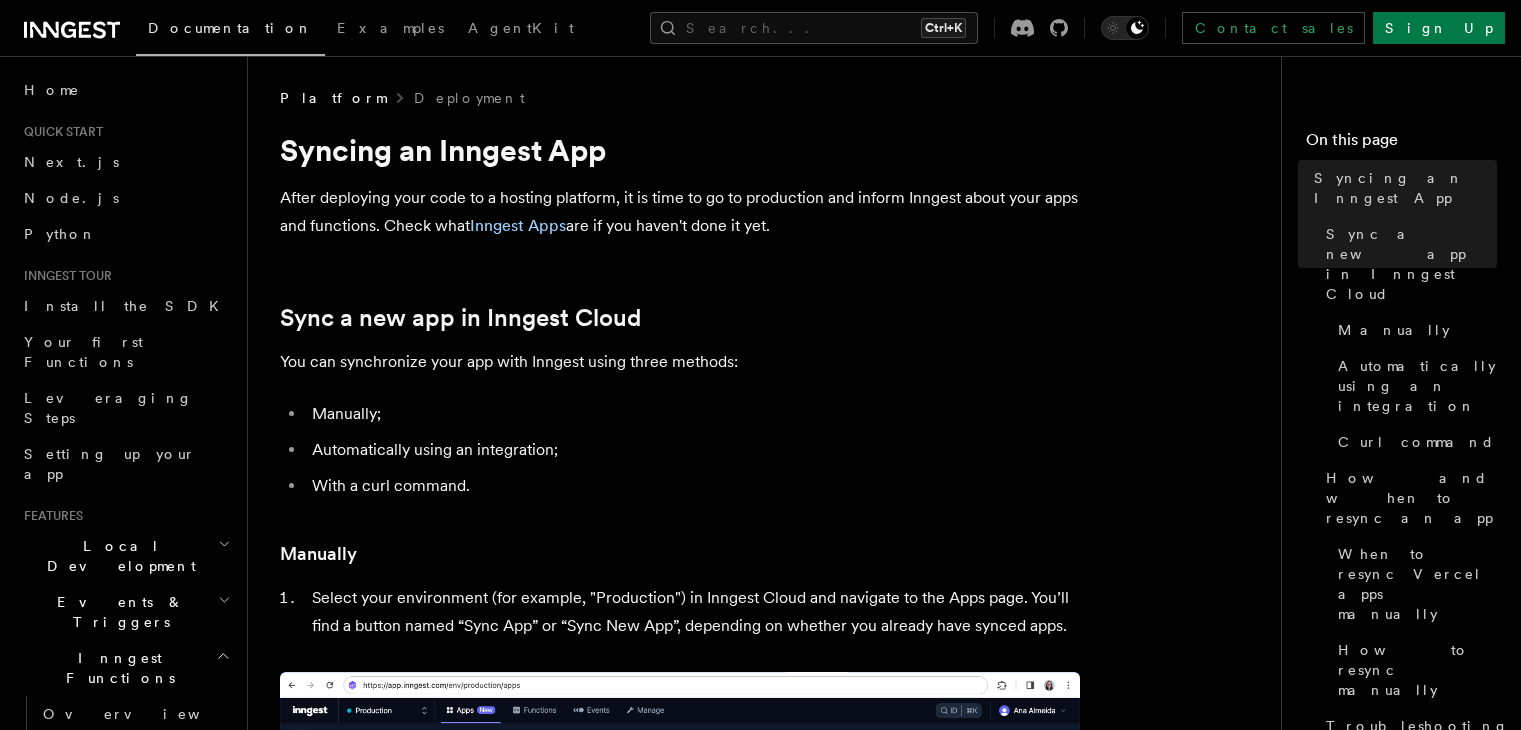 scroll, scrollTop: 0, scrollLeft: 0, axis: both 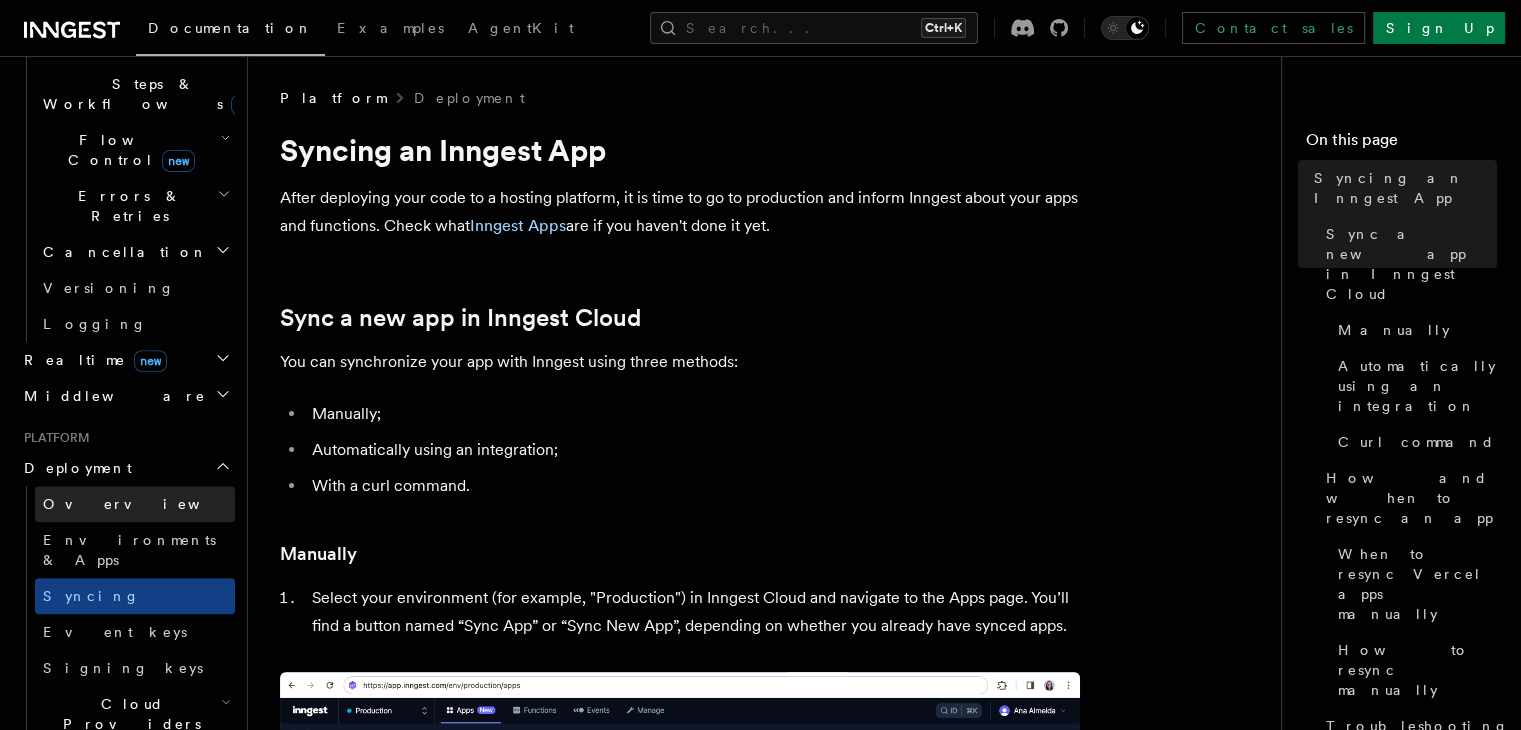 click on "Overview" at bounding box center (135, 504) 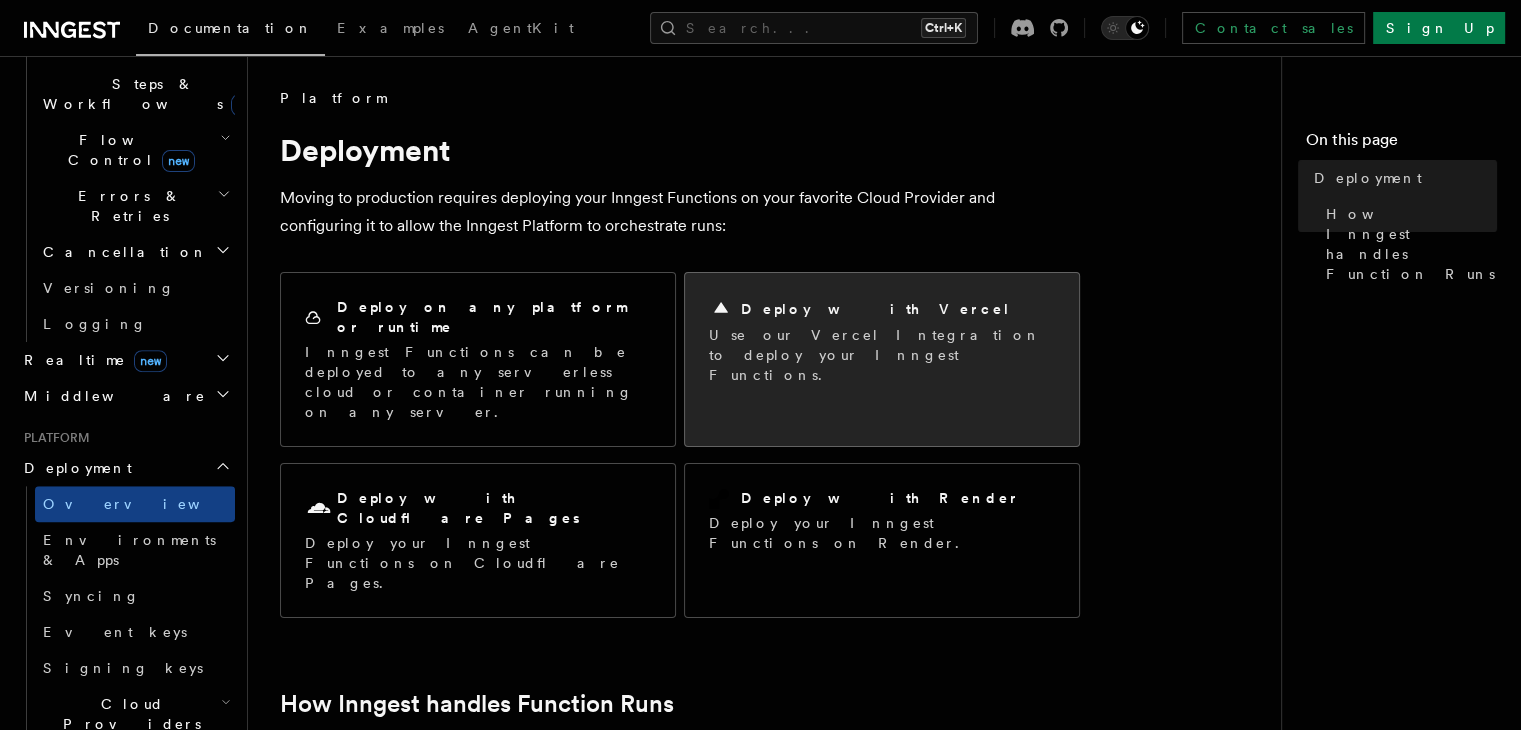 click on "Use our Vercel Integration to deploy your Inngest Functions." at bounding box center [882, 355] 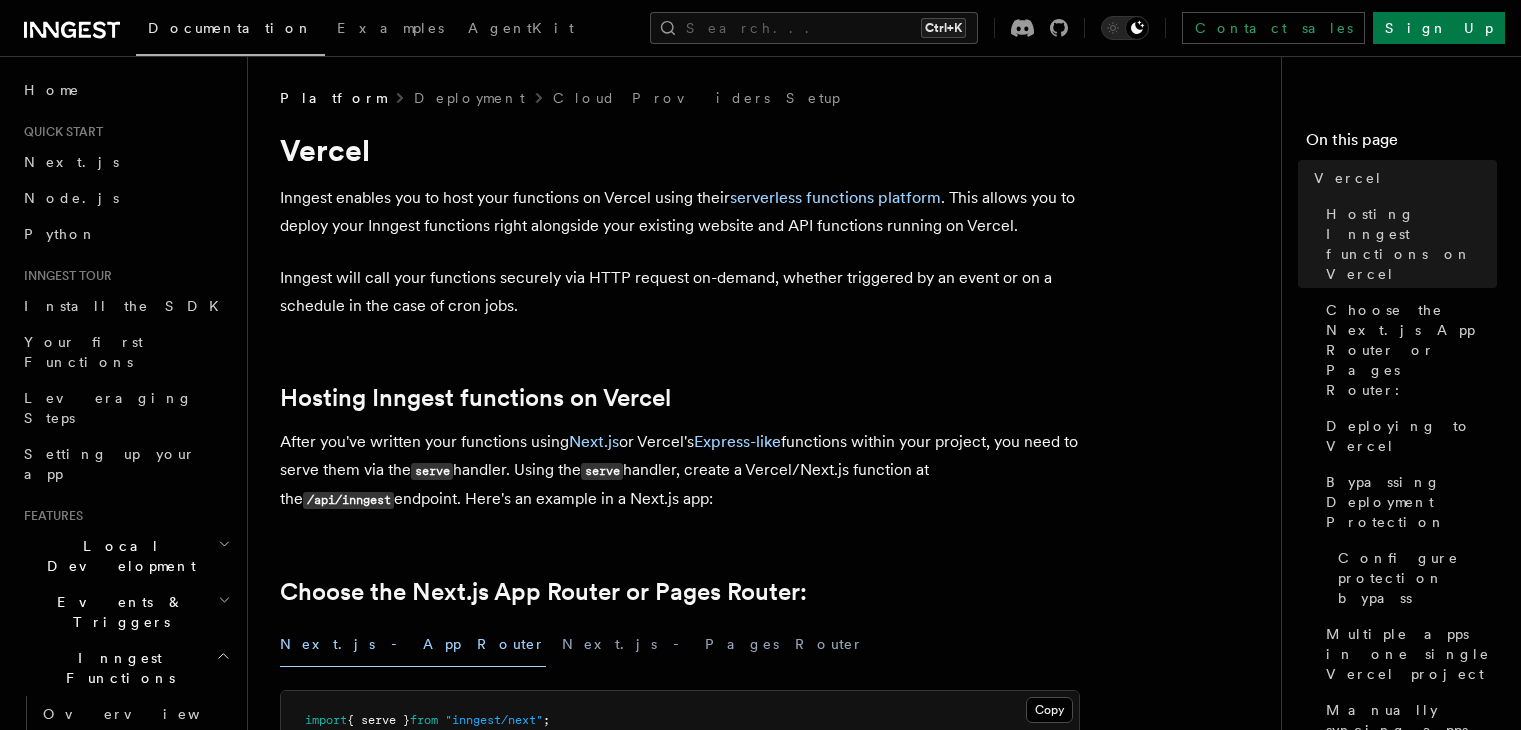scroll, scrollTop: 0, scrollLeft: 0, axis: both 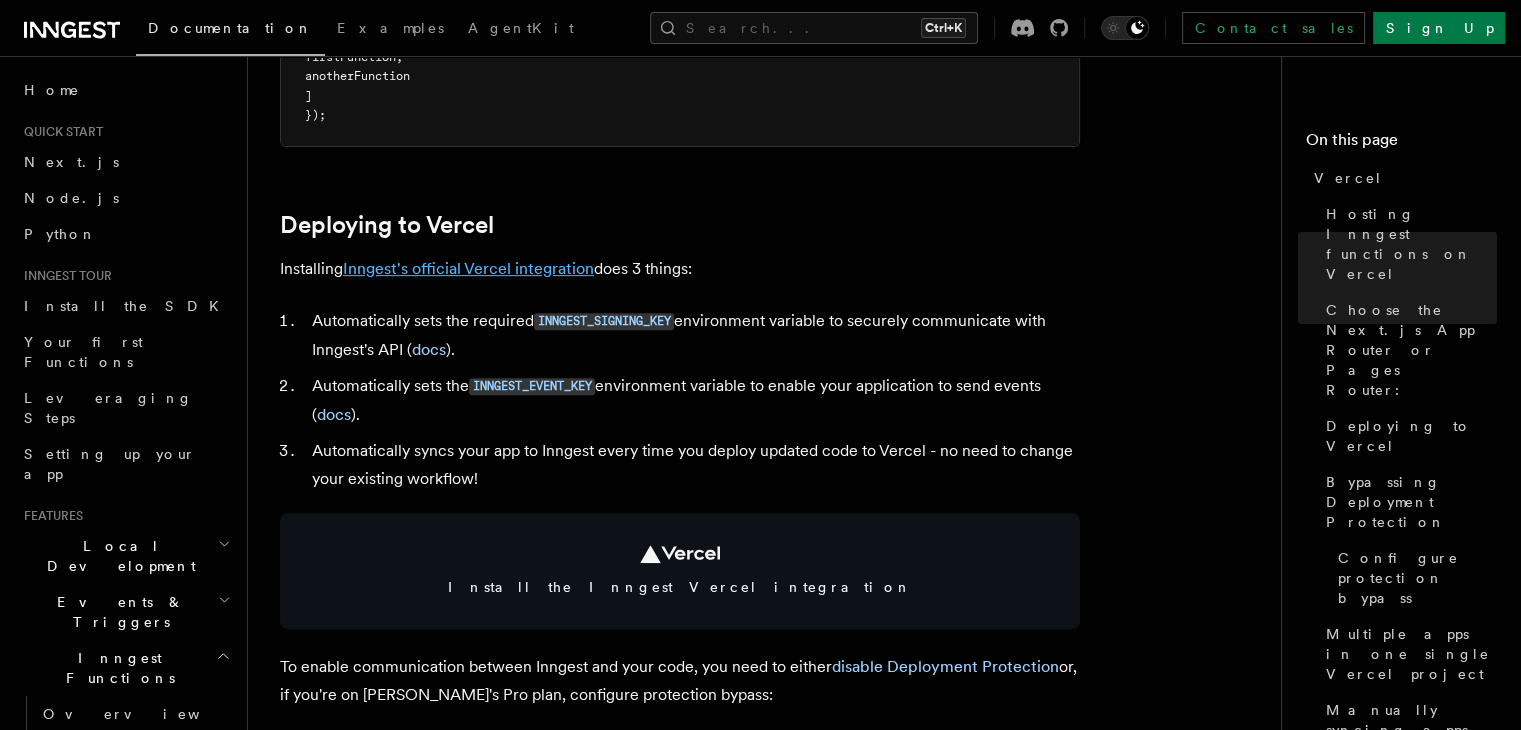 click on "Inngest's official Vercel integration" at bounding box center [468, 268] 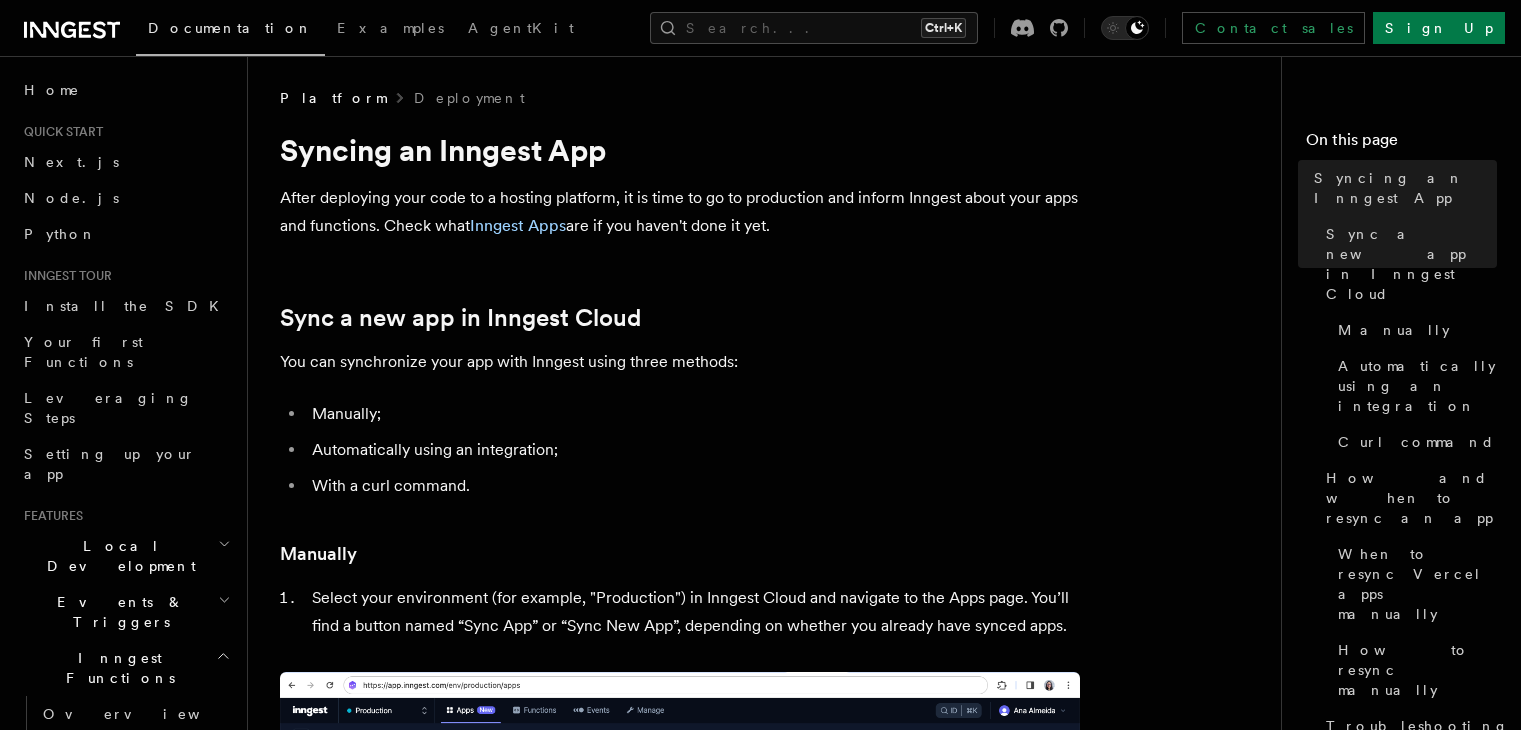 scroll, scrollTop: 0, scrollLeft: 0, axis: both 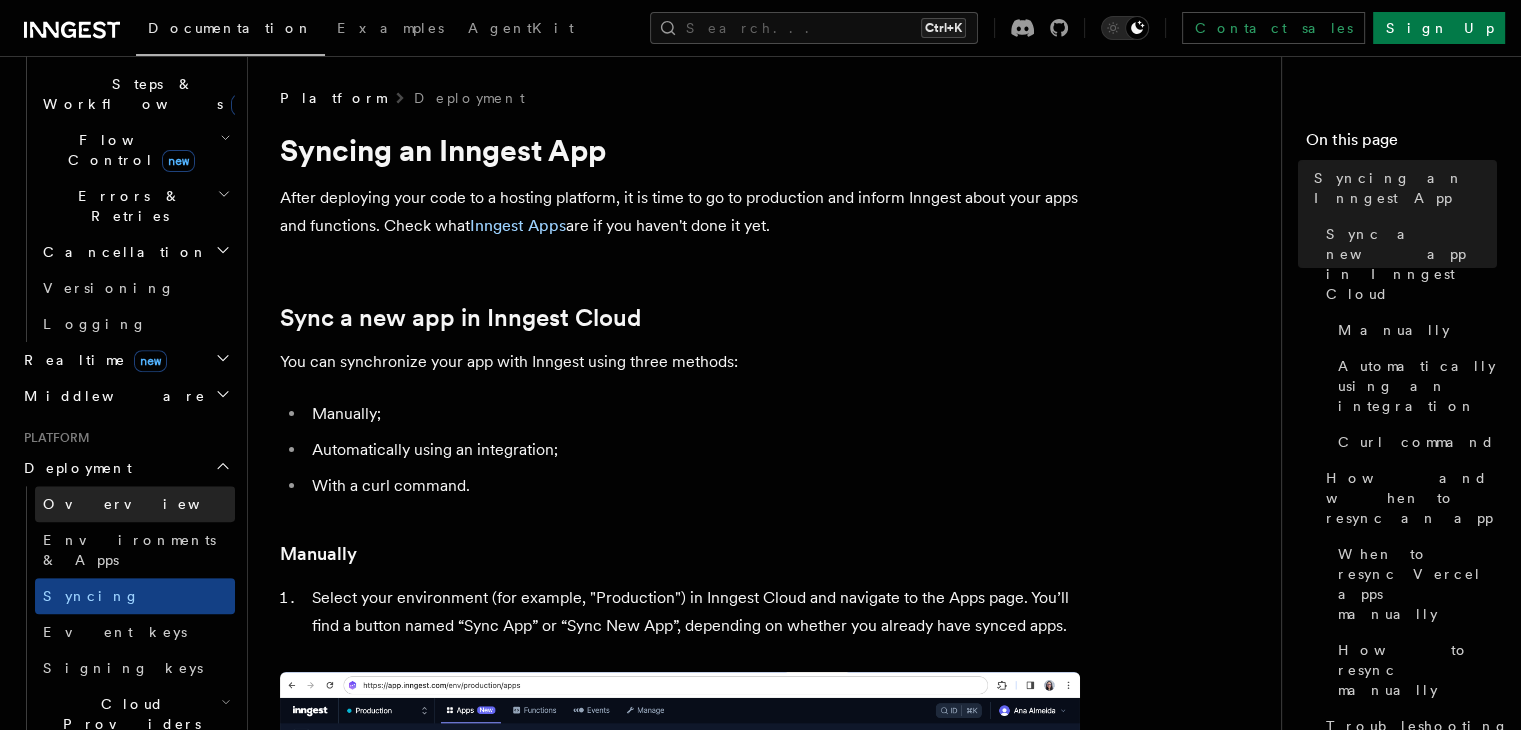 click on "Overview" at bounding box center (135, 504) 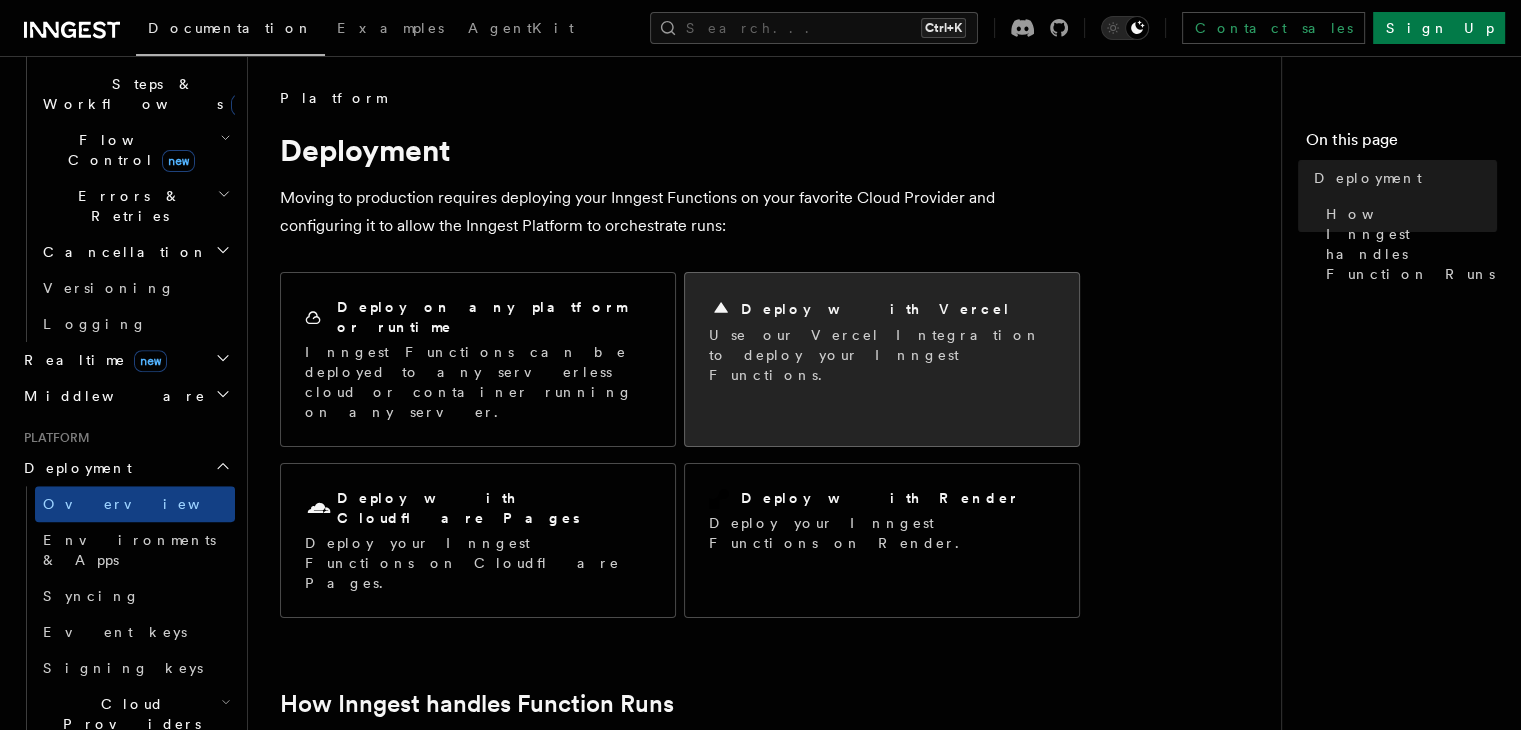click on "Deploy with Vercel Use our Vercel Integration to deploy your Inngest Functions." at bounding box center [882, 341] 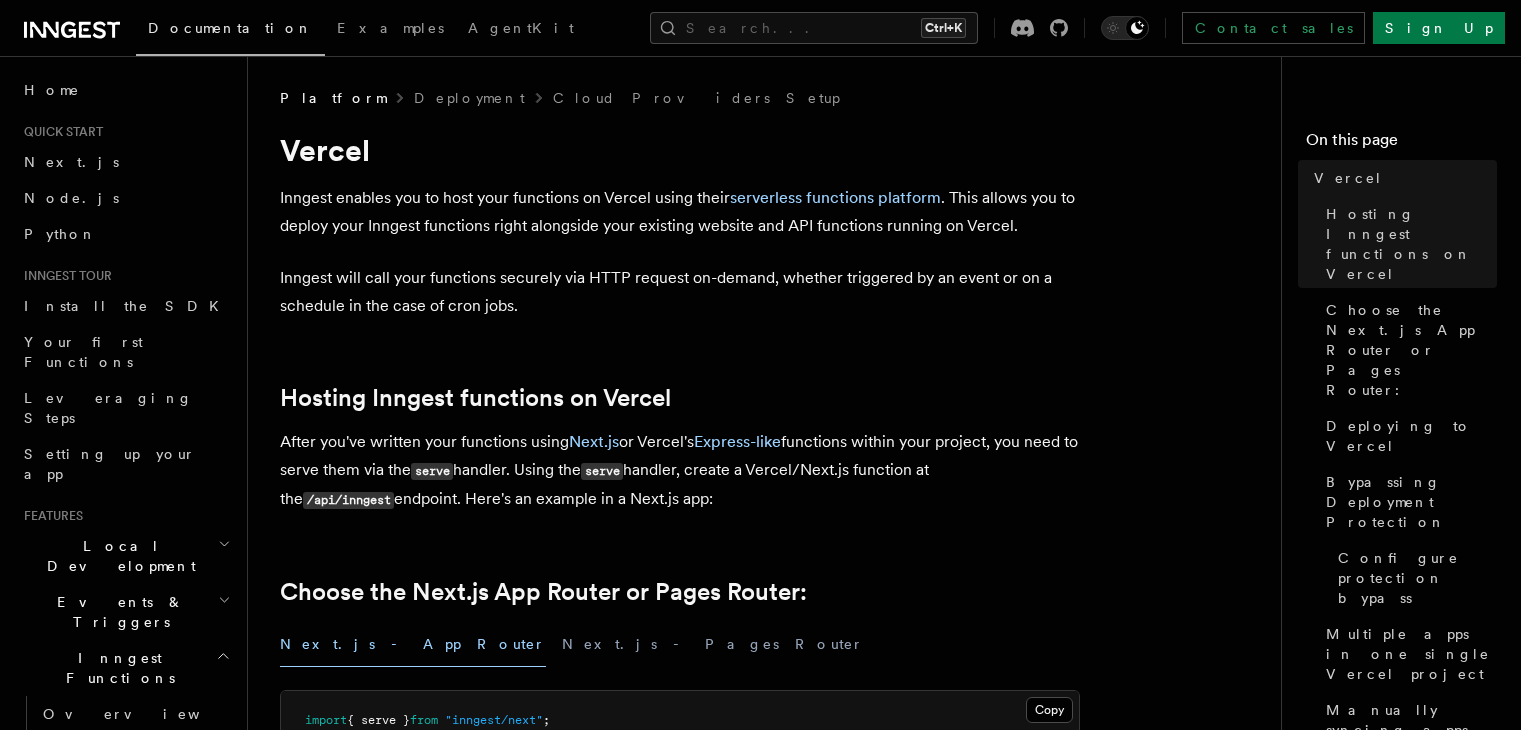scroll, scrollTop: 0, scrollLeft: 0, axis: both 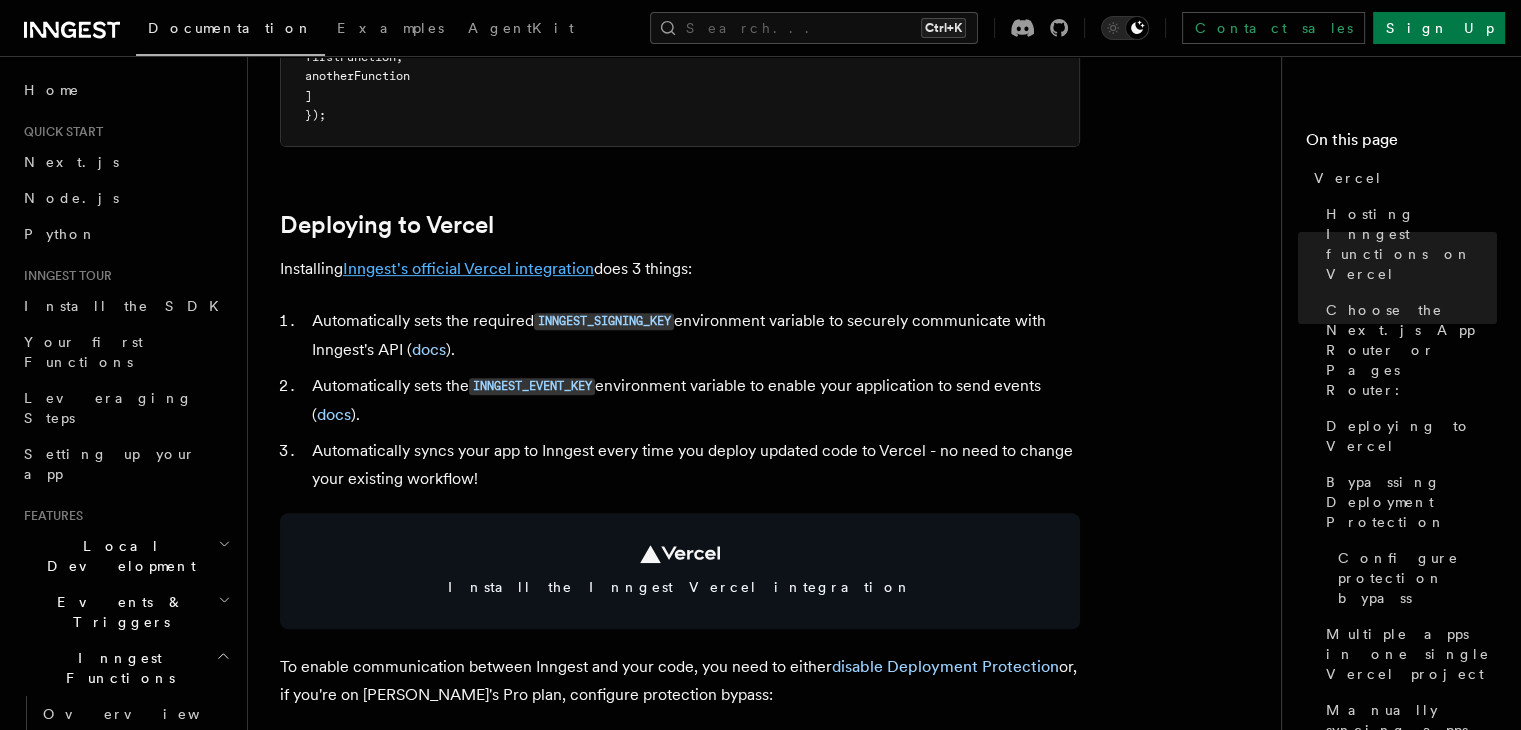 click on "Inngest's official Vercel integration" at bounding box center (468, 268) 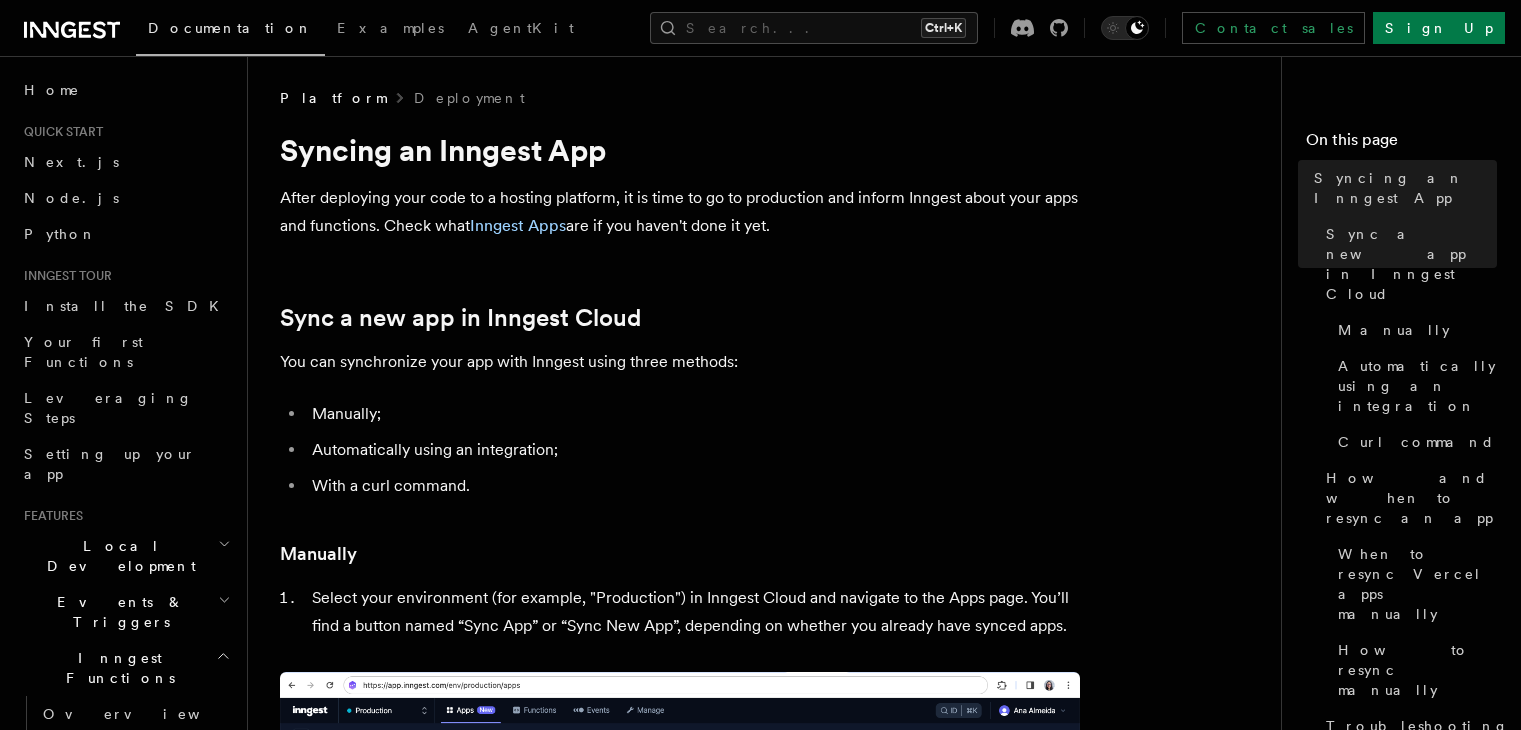 scroll, scrollTop: 400, scrollLeft: 0, axis: vertical 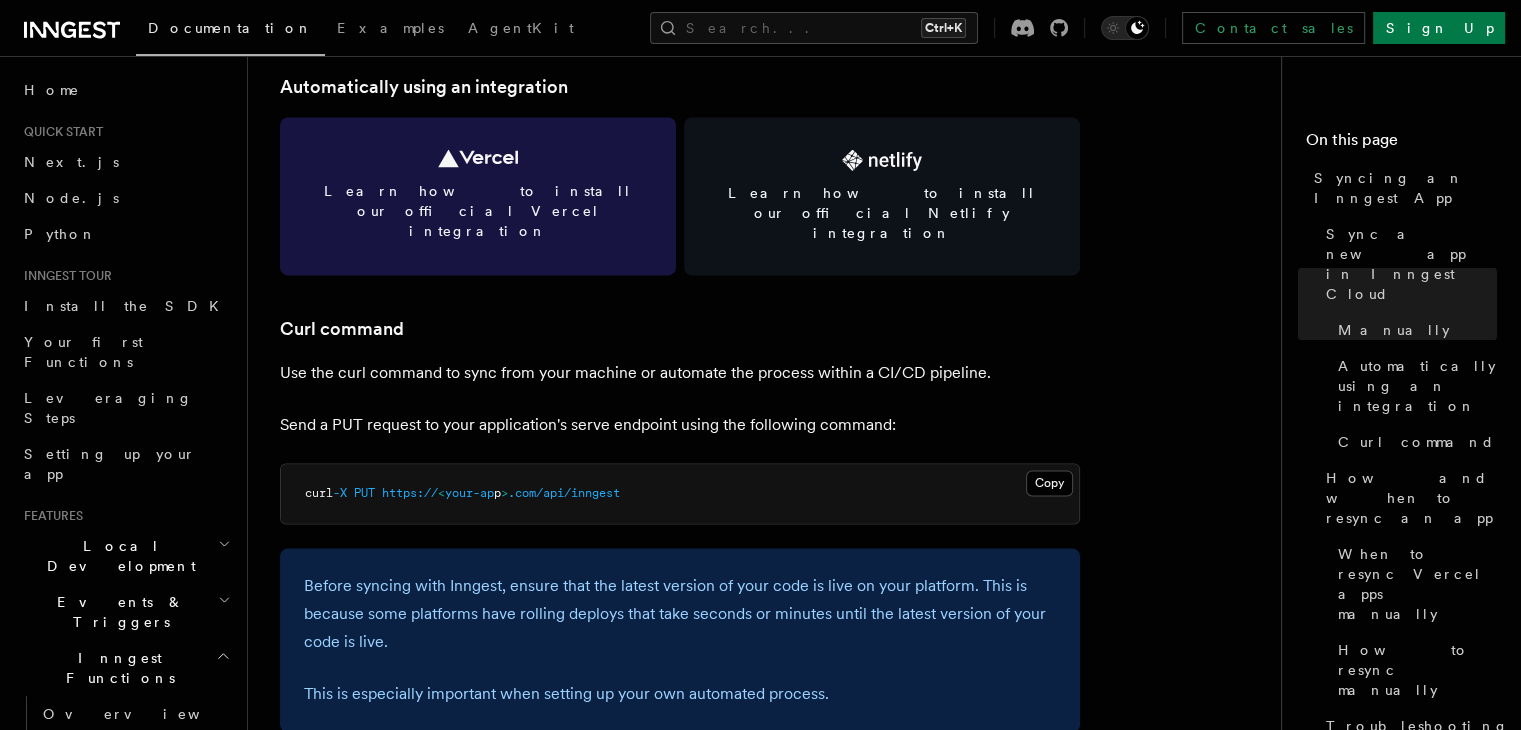 click on "Learn how to install our official Vercel integration" at bounding box center [478, 196] 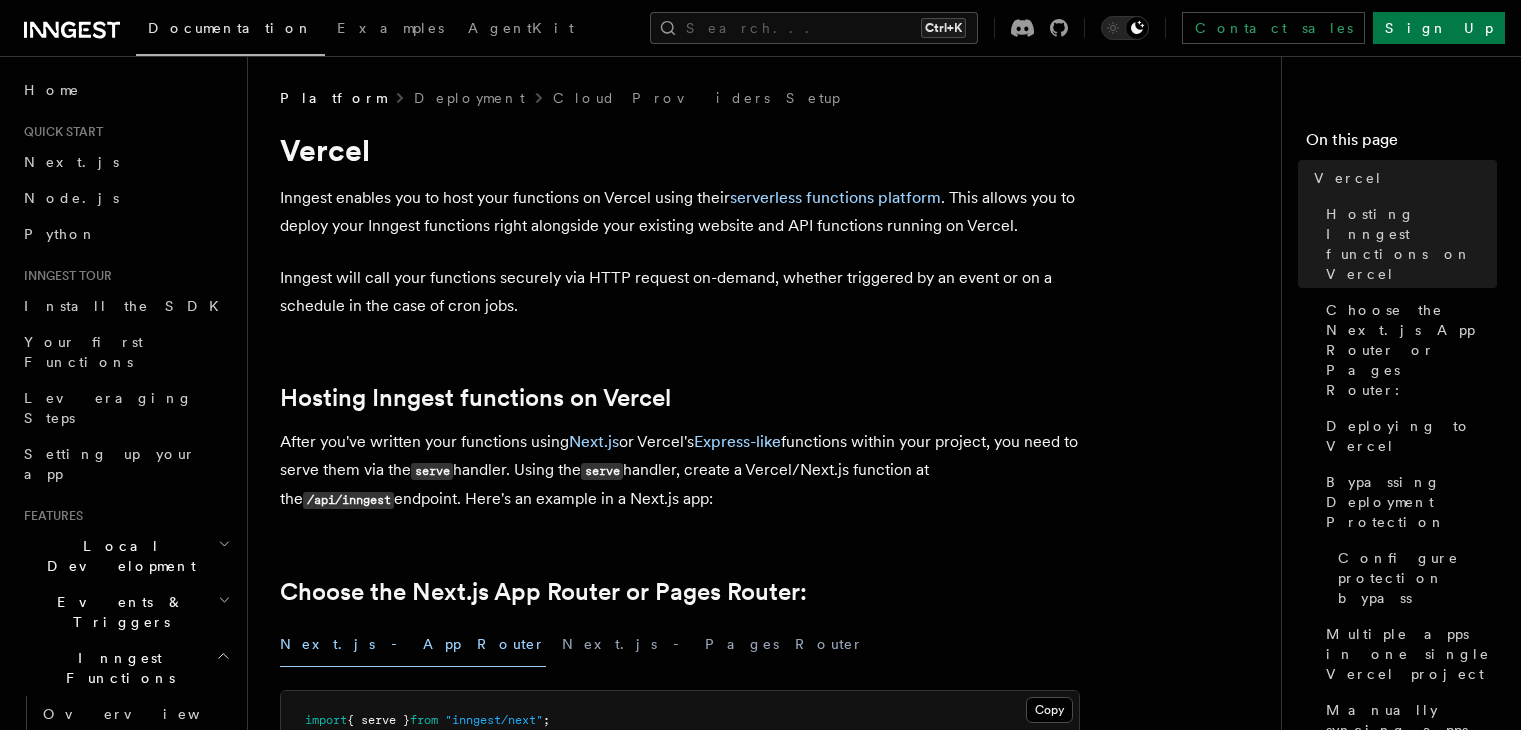 scroll, scrollTop: 0, scrollLeft: 0, axis: both 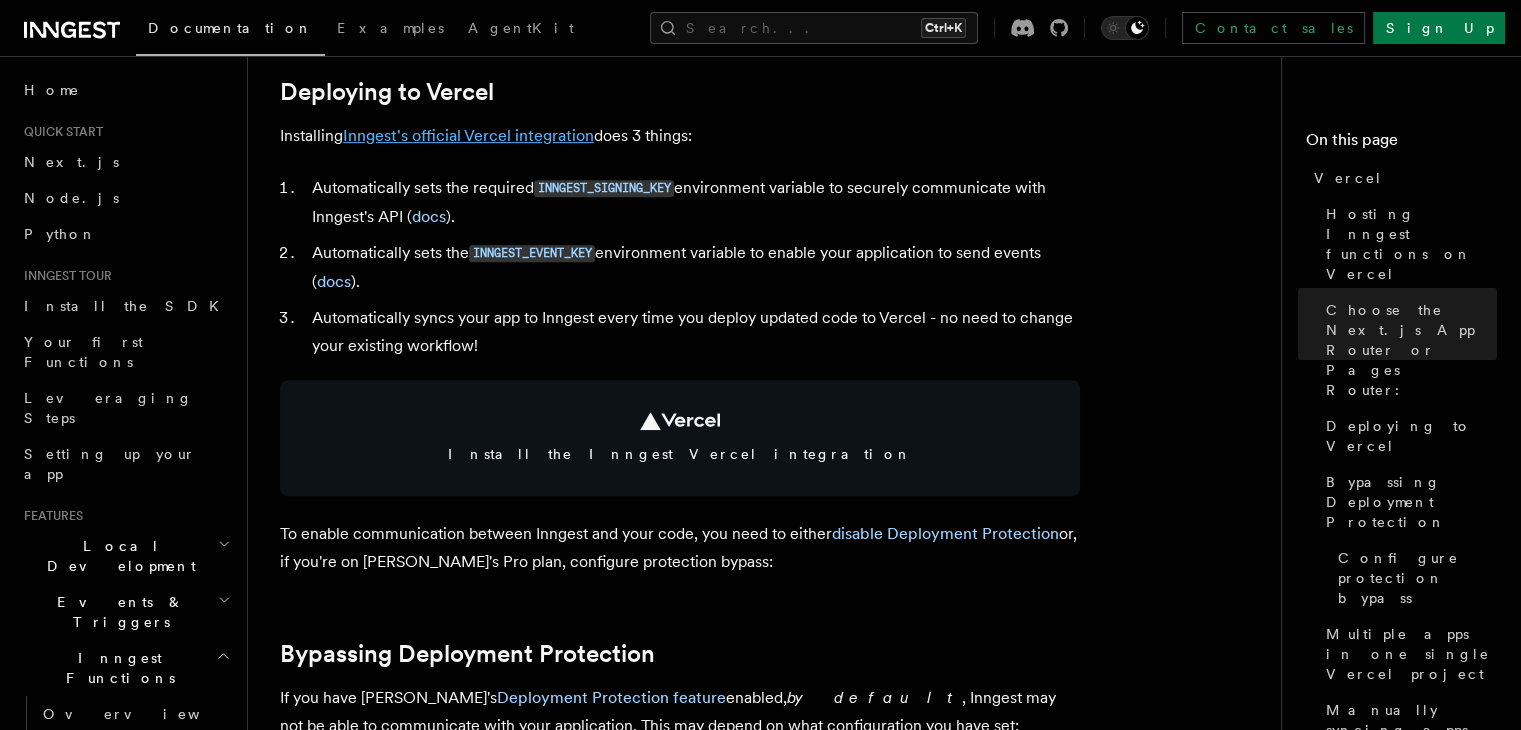 click on "Inngest's official Vercel integration" at bounding box center [468, 135] 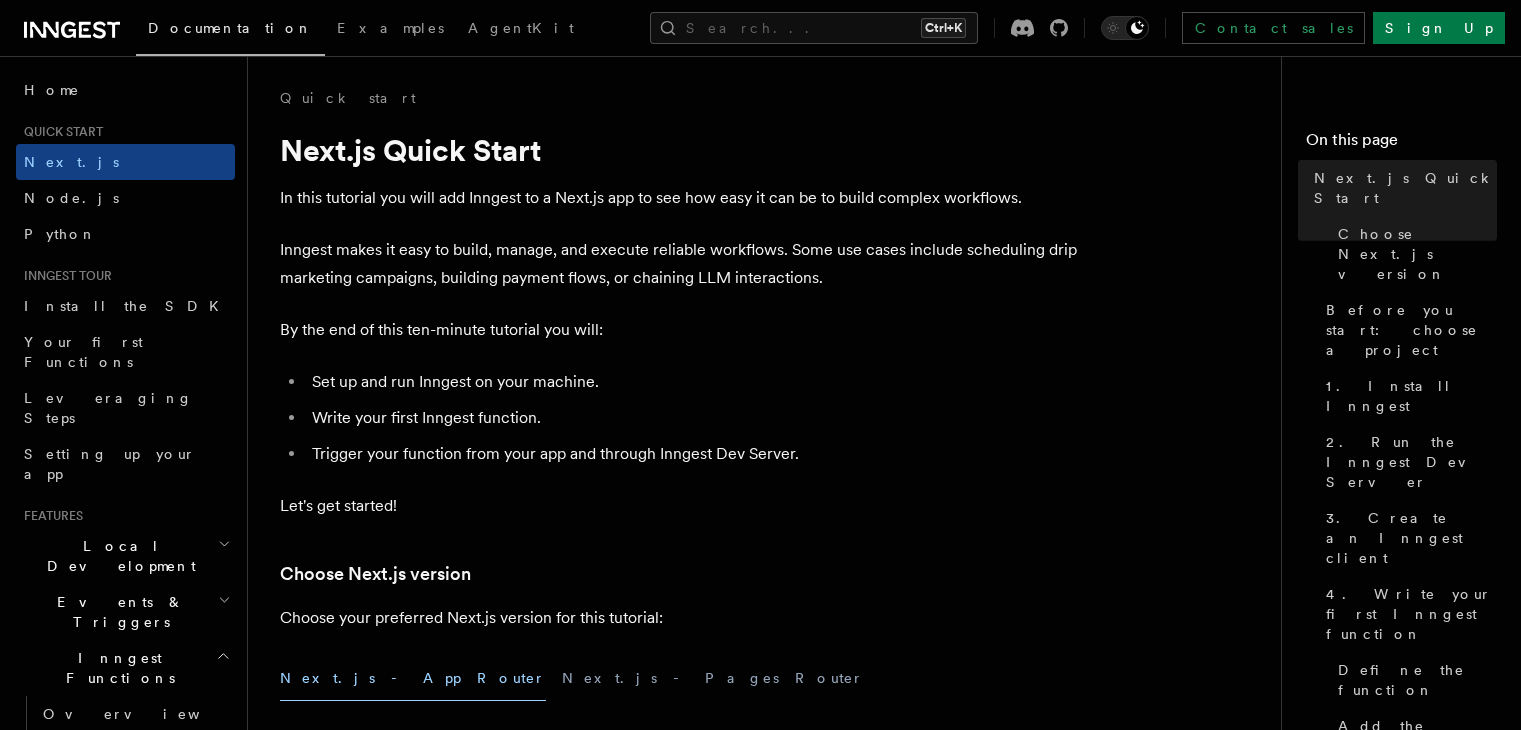 scroll, scrollTop: 400, scrollLeft: 0, axis: vertical 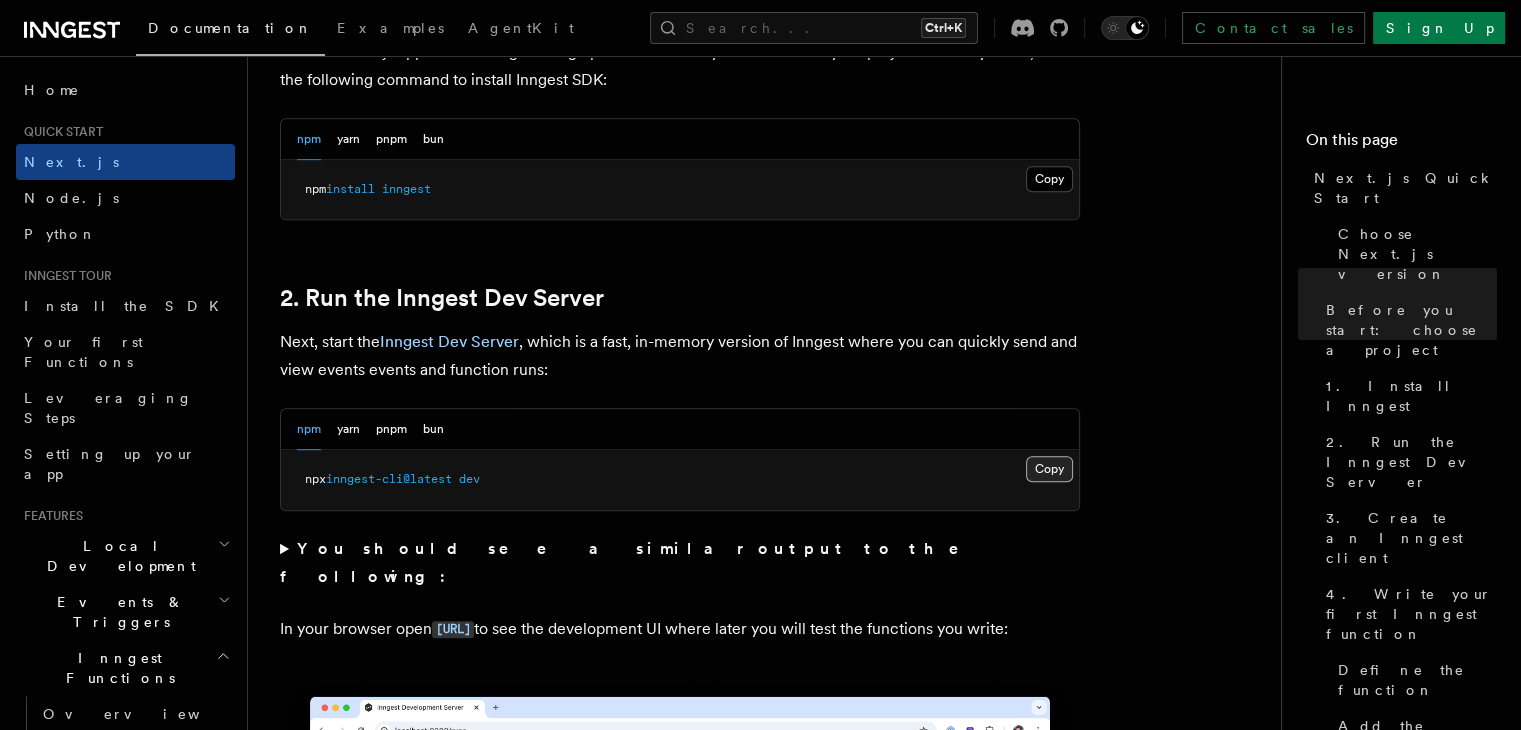 click on "Copy Copied" at bounding box center (1049, 469) 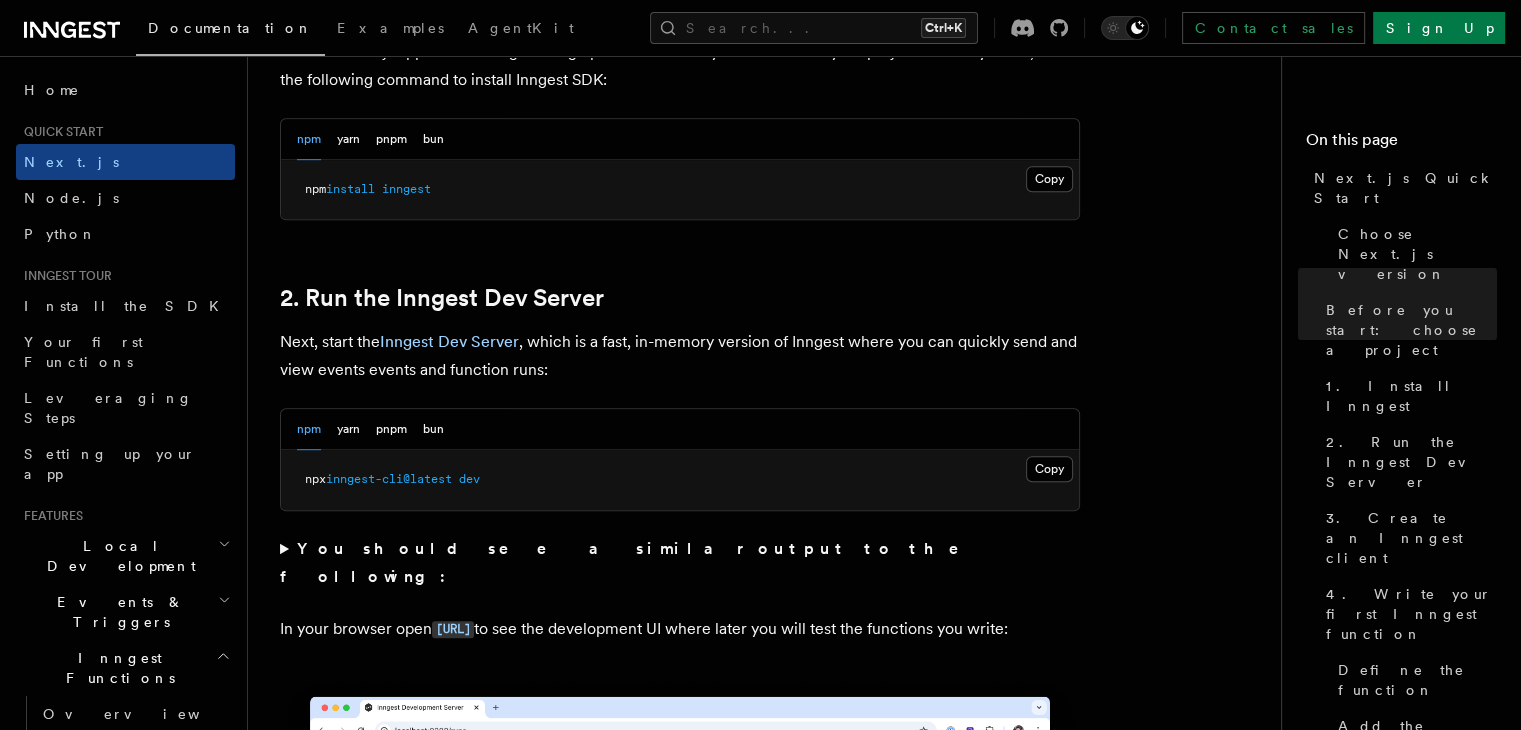 click 